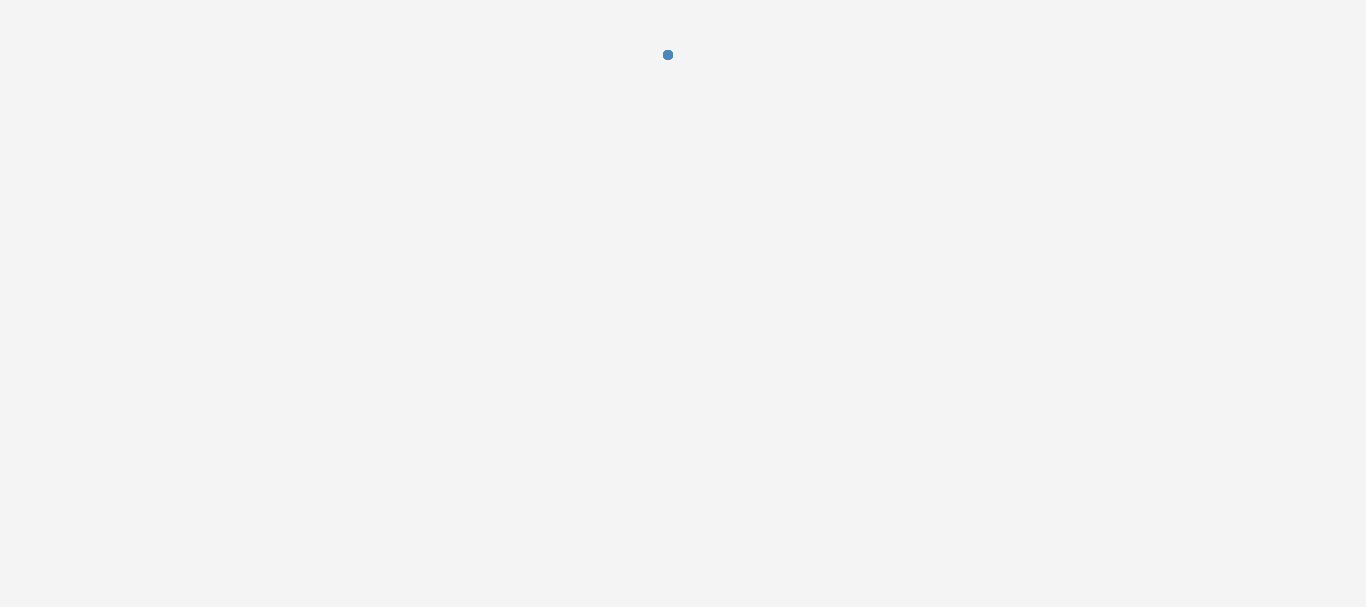 scroll, scrollTop: 0, scrollLeft: 0, axis: both 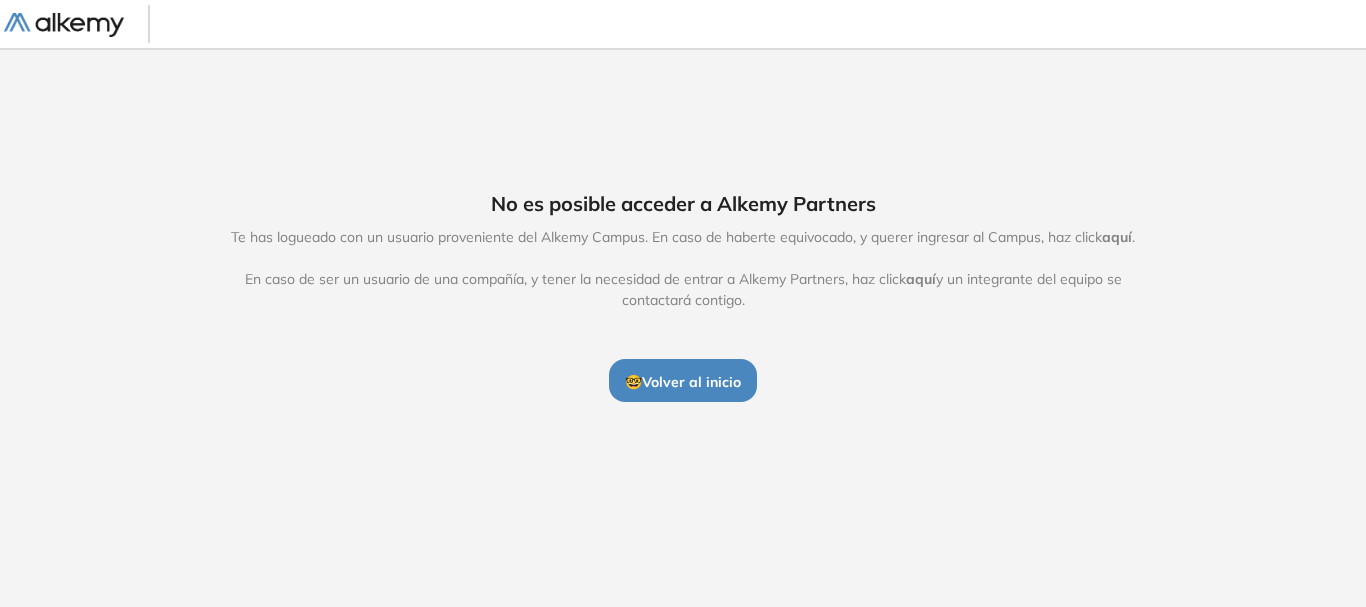 click on "🤓  Volver al inicio" at bounding box center (683, 382) 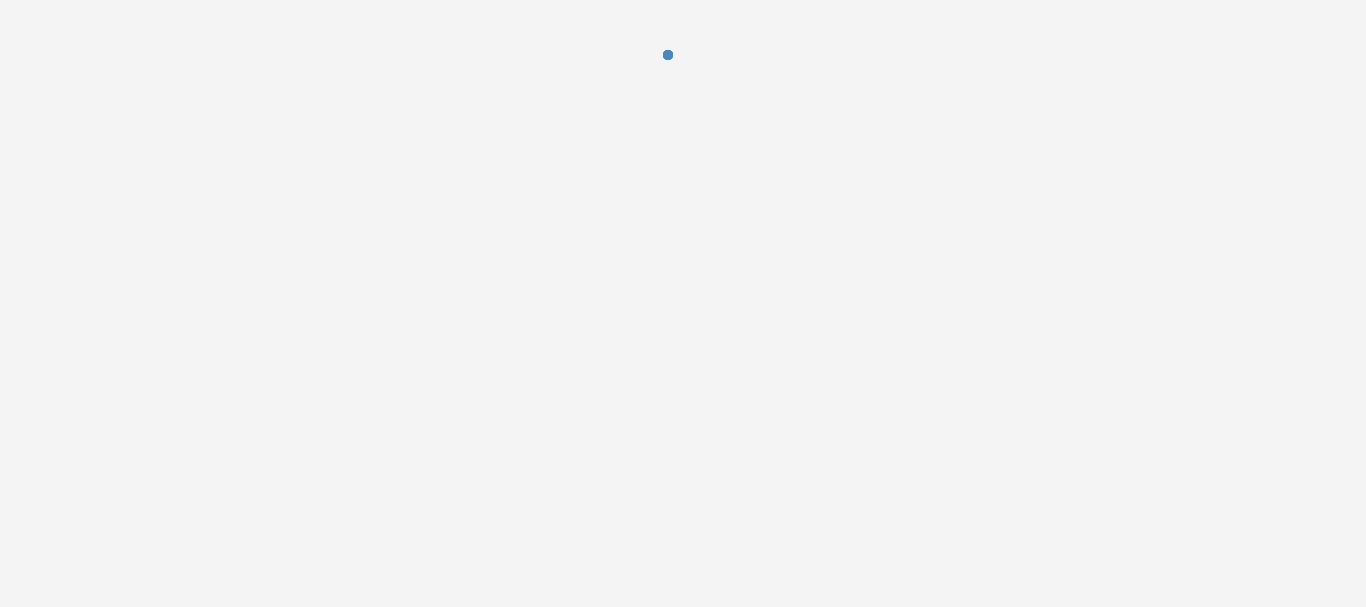scroll, scrollTop: 0, scrollLeft: 0, axis: both 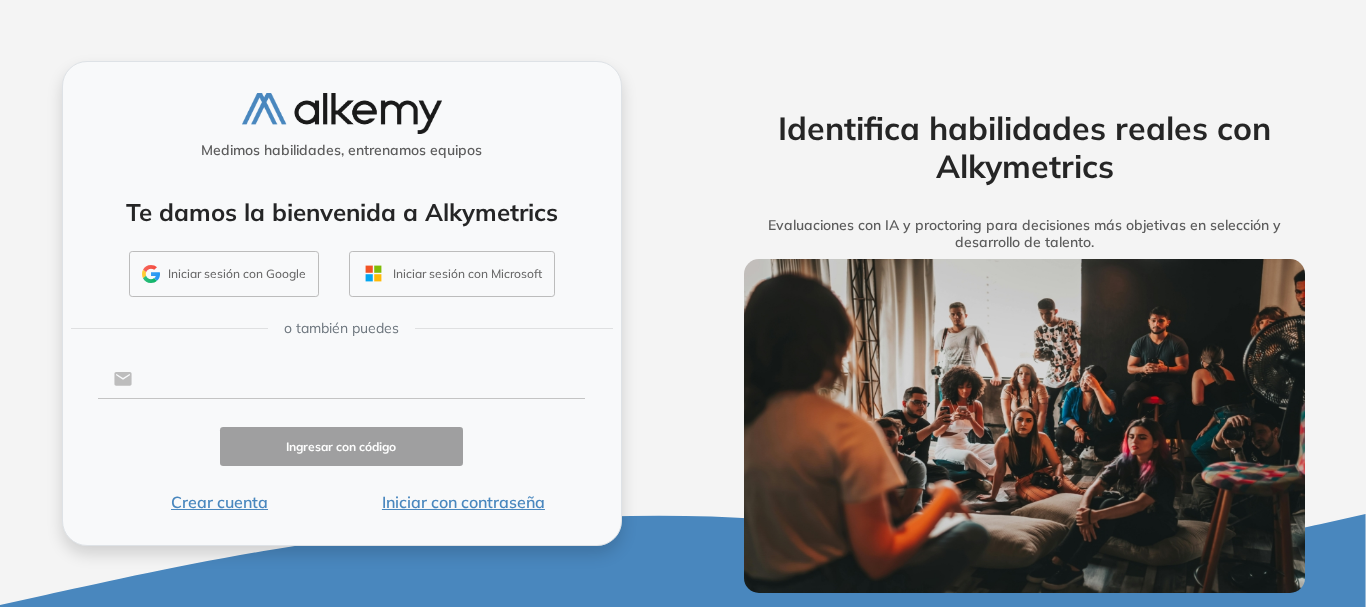 click at bounding box center [358, 379] 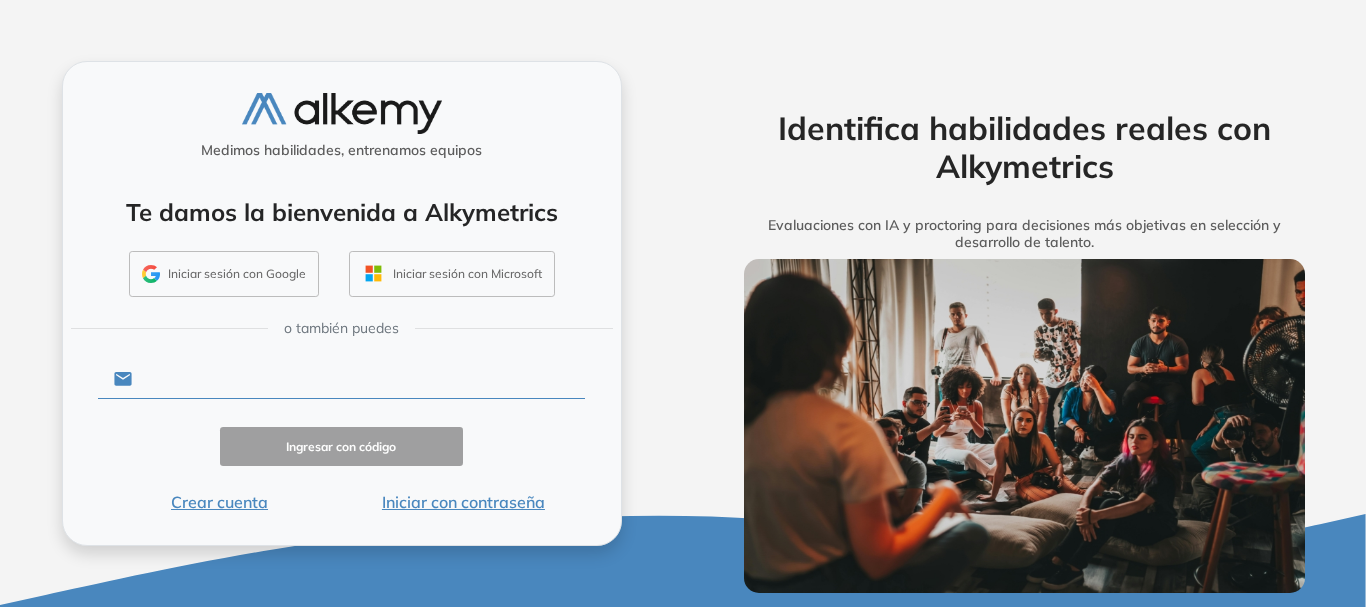 click at bounding box center (358, 379) 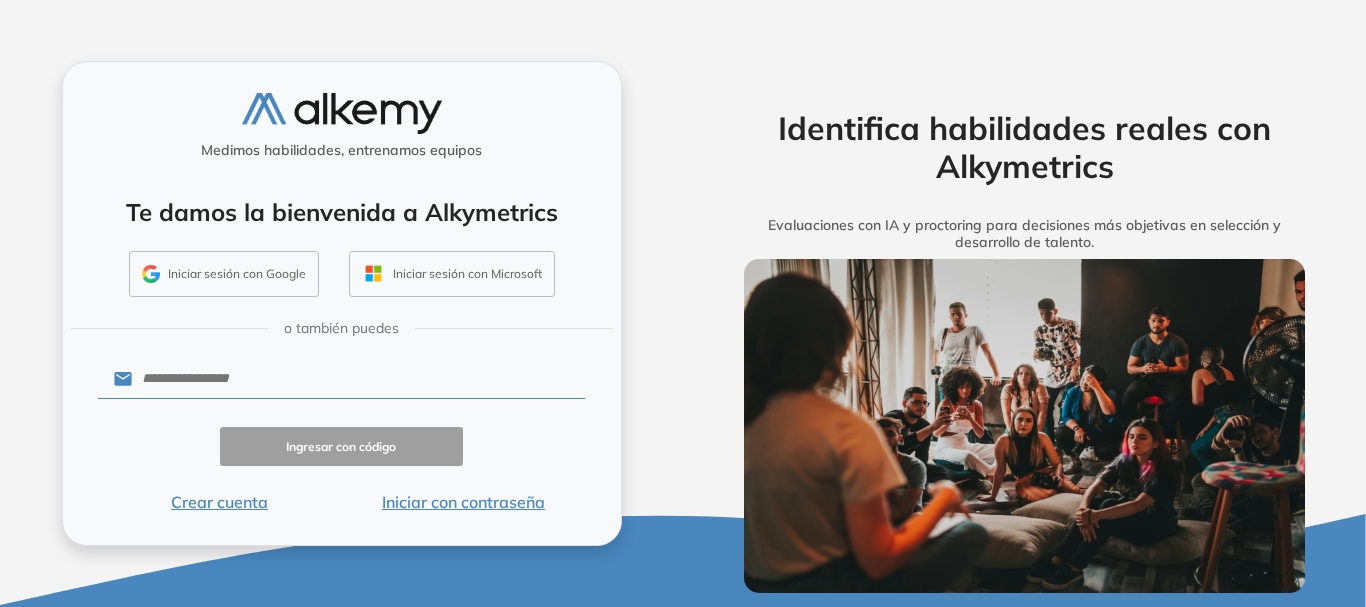 click on "Iniciar sesión con Google" at bounding box center (224, 274) 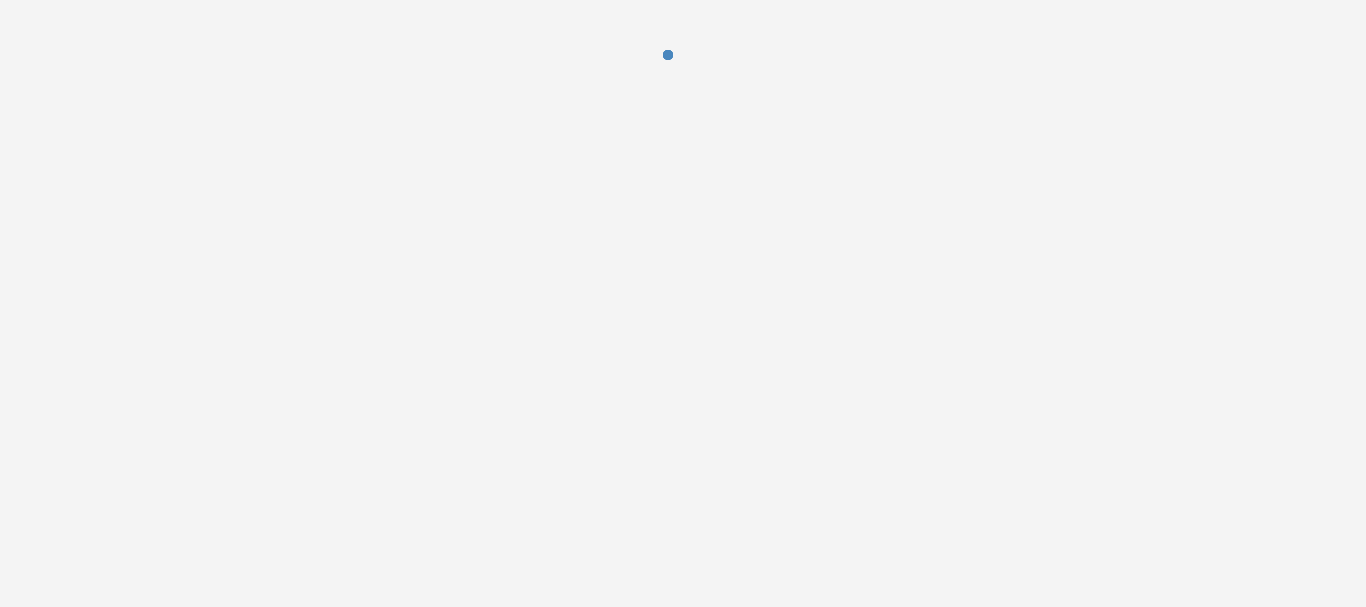 scroll, scrollTop: 0, scrollLeft: 0, axis: both 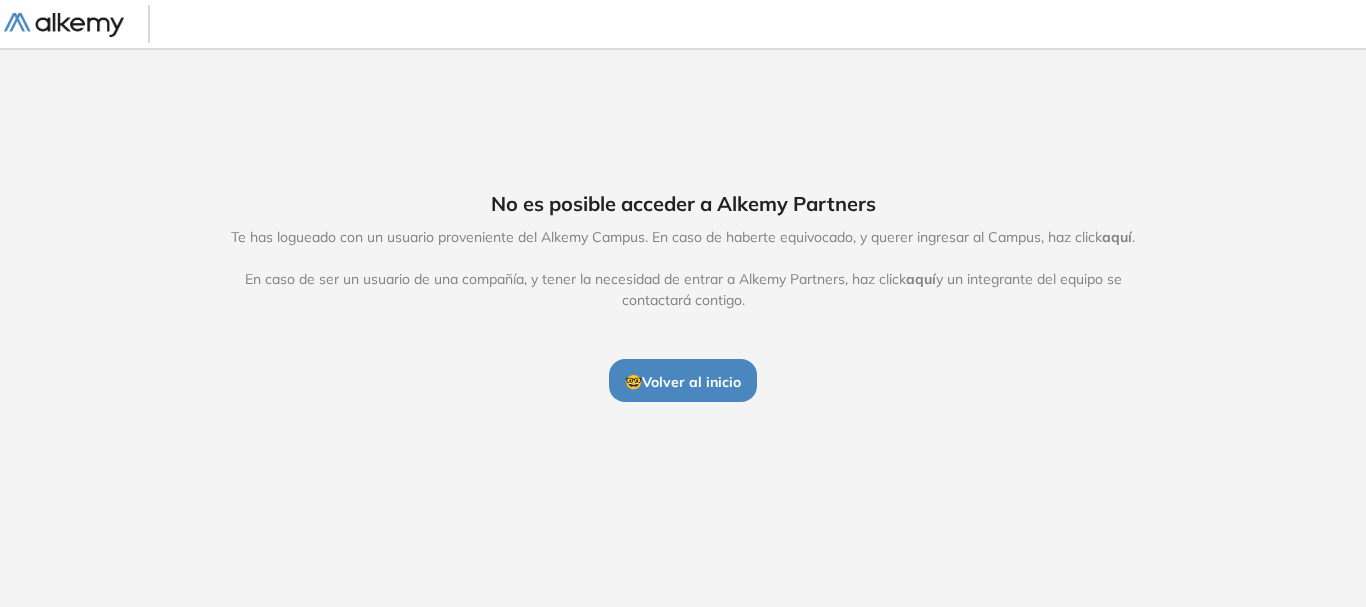 click at bounding box center (64, 25) 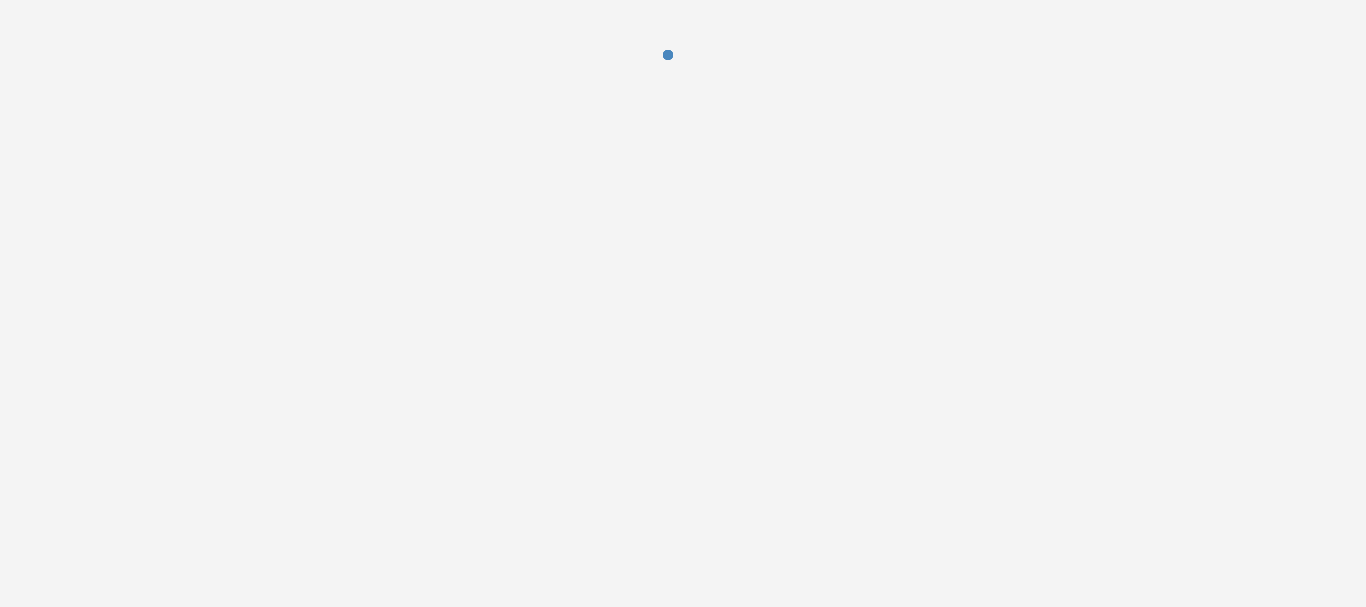 scroll, scrollTop: 0, scrollLeft: 0, axis: both 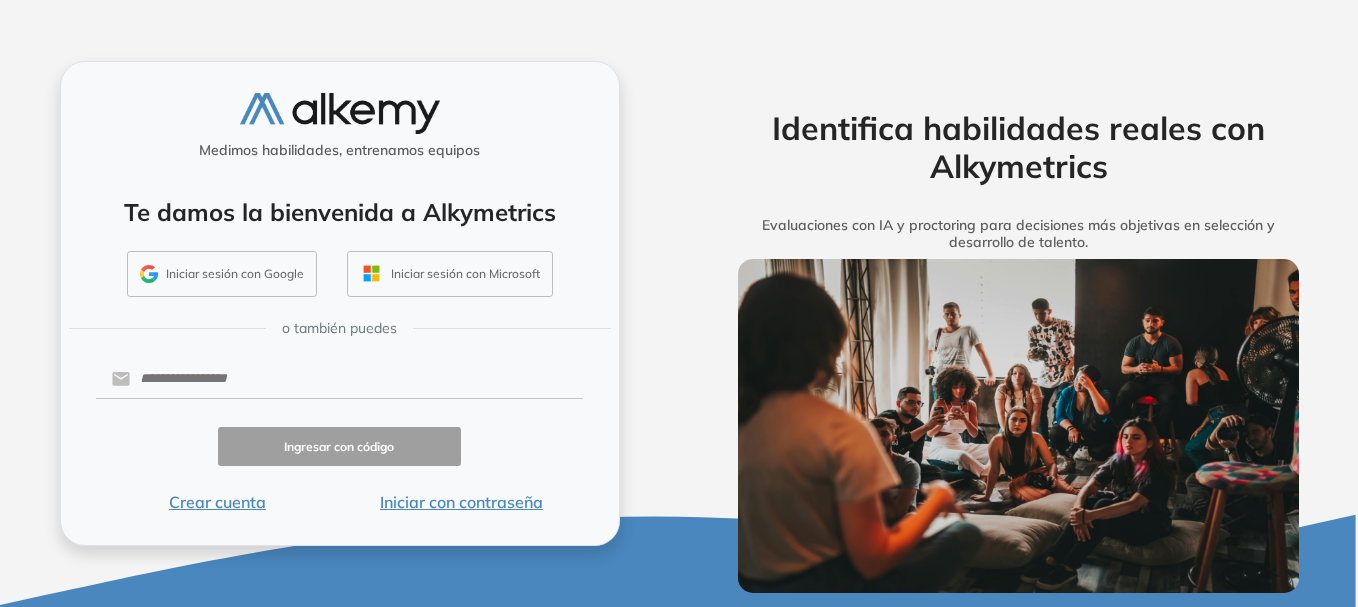 click on "Iniciar sesión con Google" at bounding box center (222, 274) 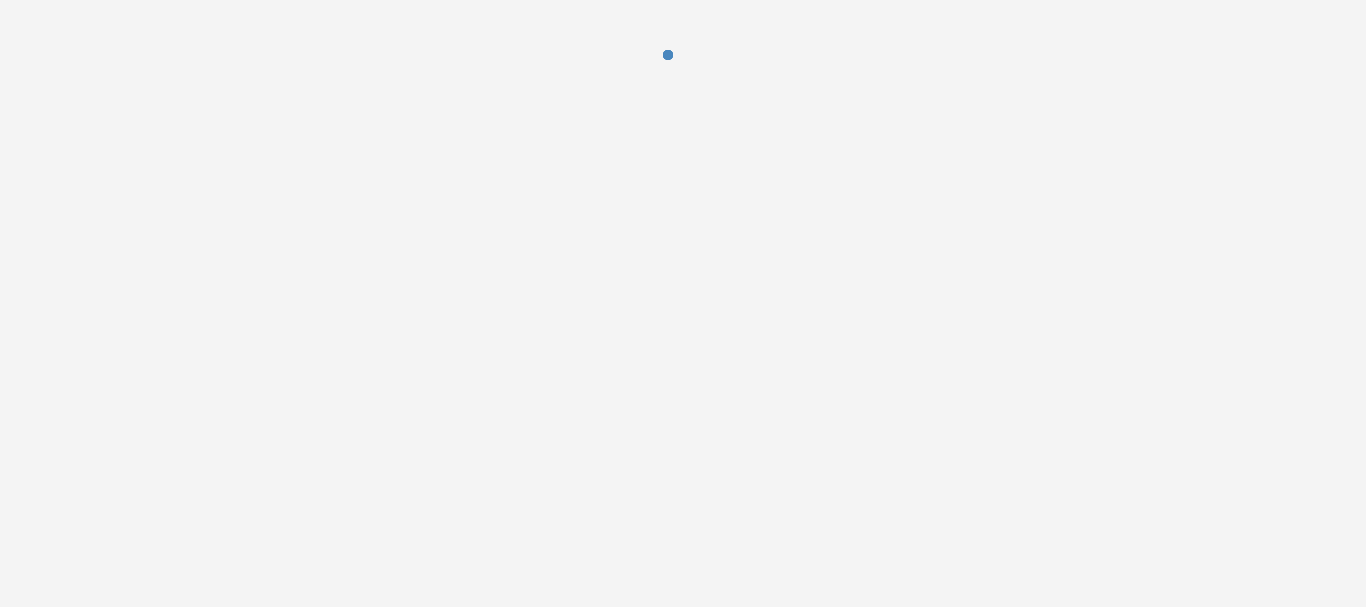 scroll, scrollTop: 0, scrollLeft: 0, axis: both 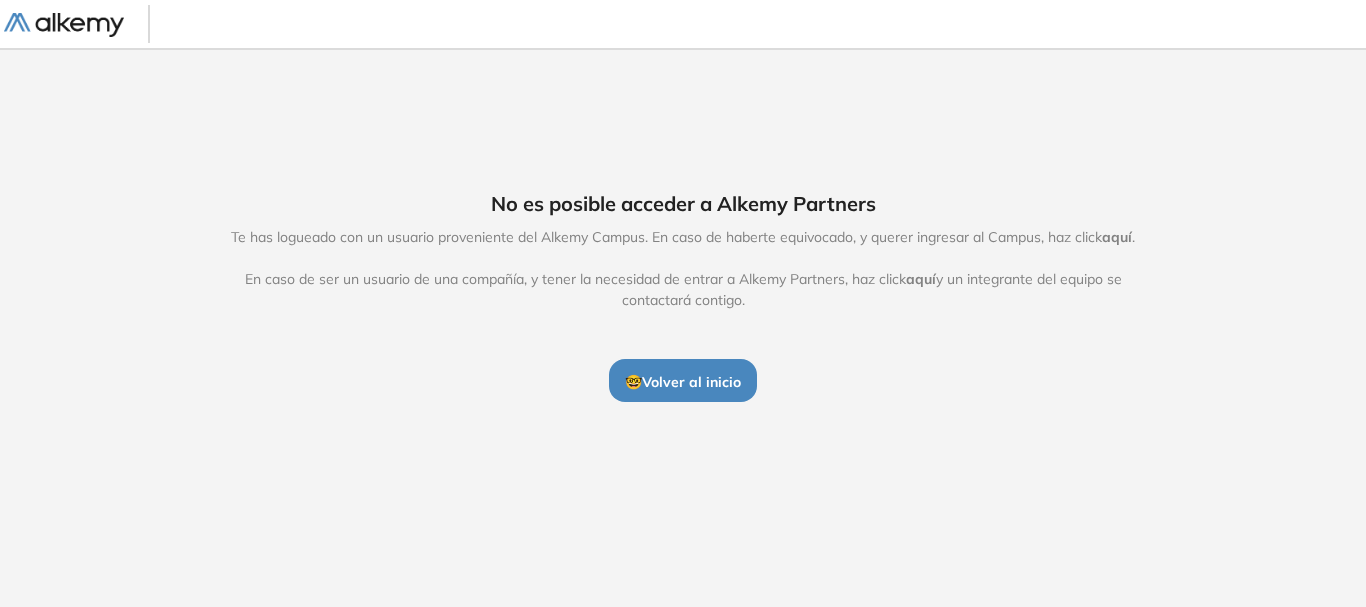 click on "aquí" at bounding box center (1117, 237) 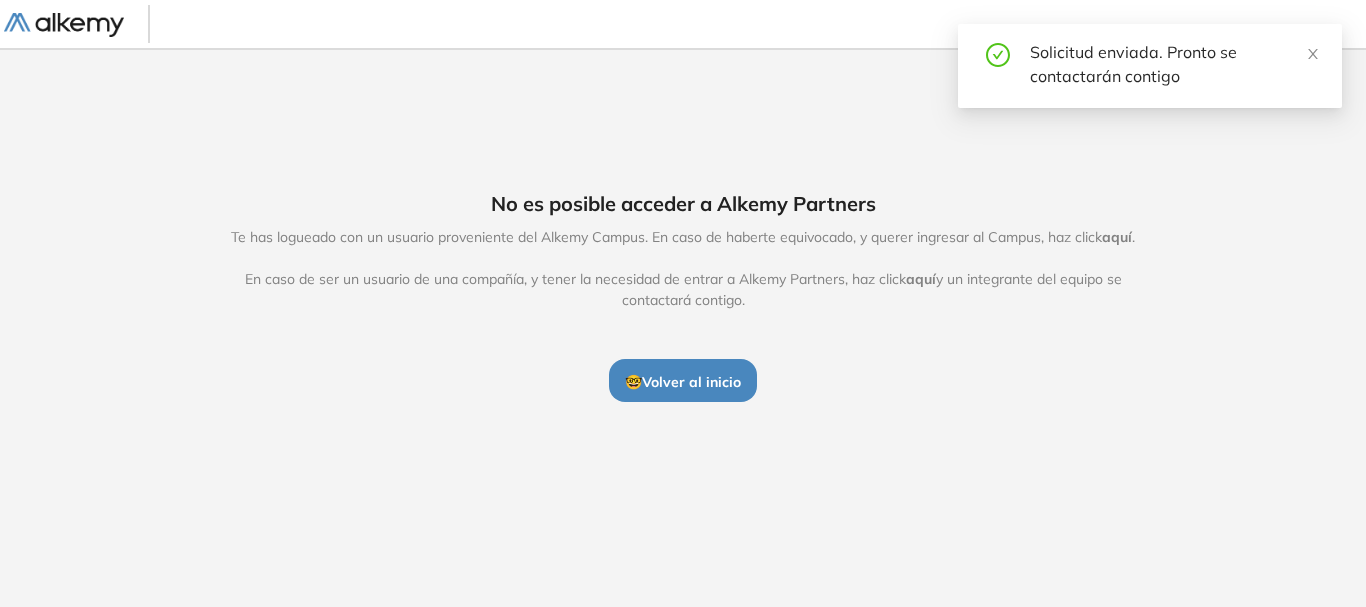 click at bounding box center (64, 25) 